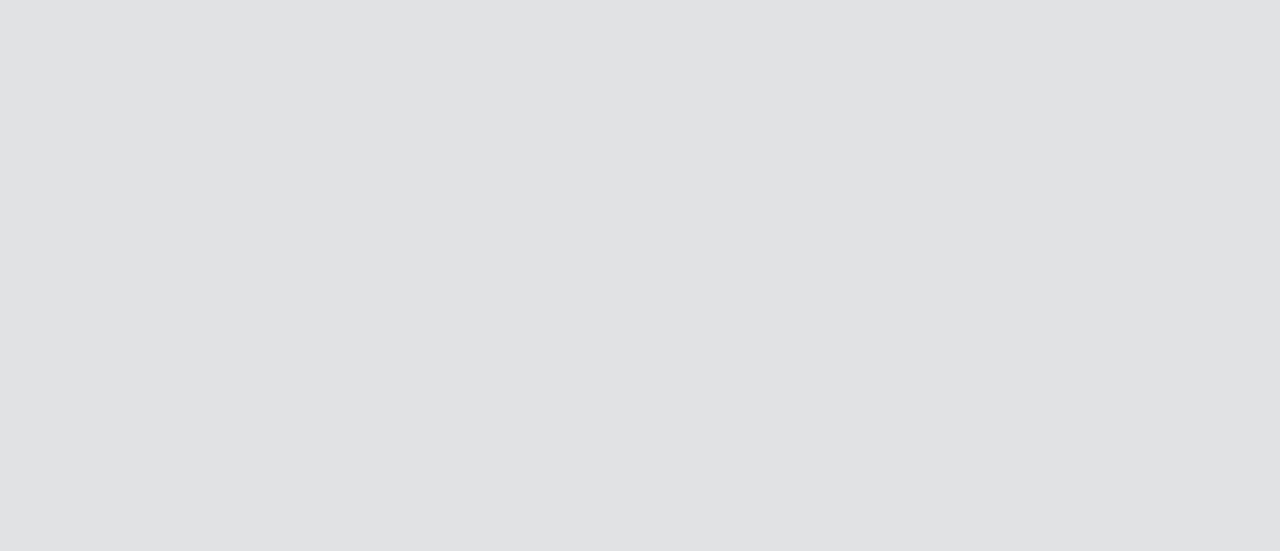 scroll, scrollTop: 0, scrollLeft: 0, axis: both 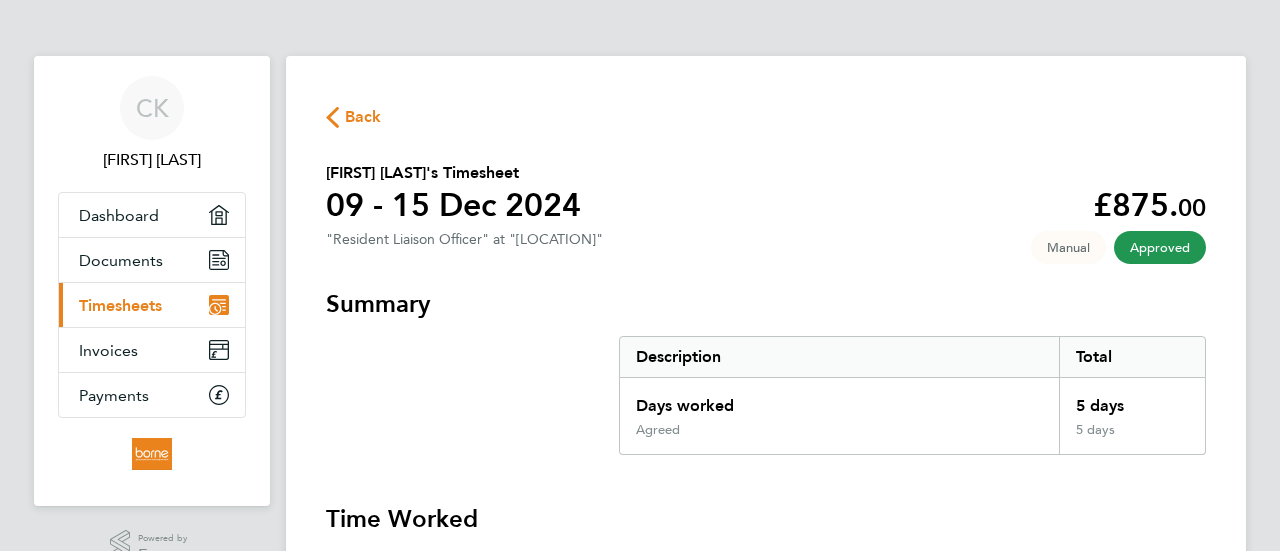 click on "Current page:   Timesheets" at bounding box center [152, 305] 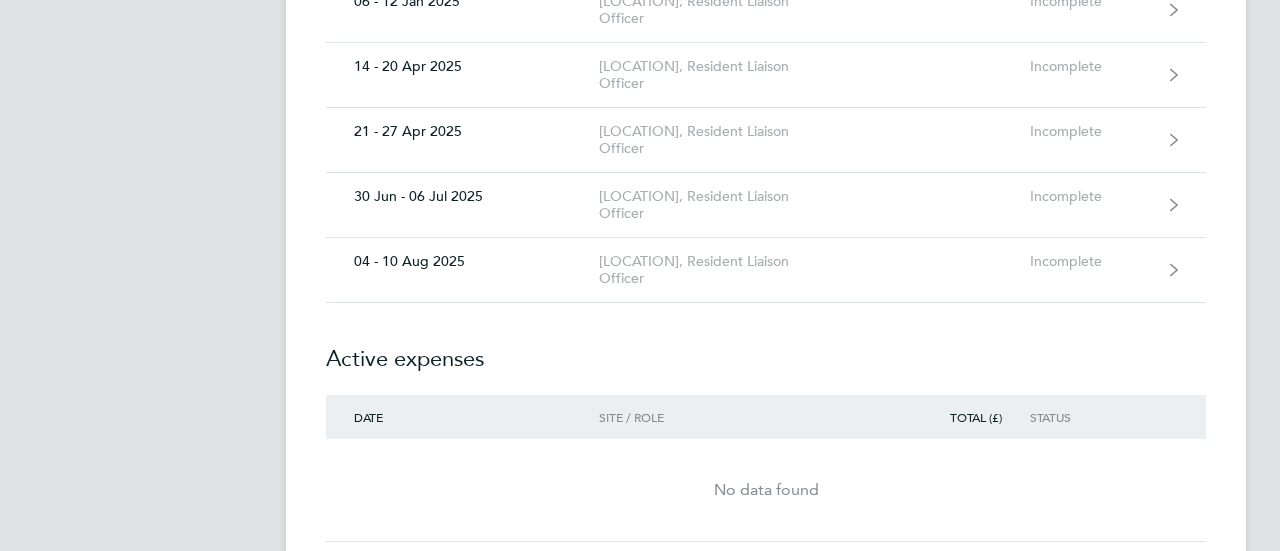 scroll, scrollTop: 1800, scrollLeft: 0, axis: vertical 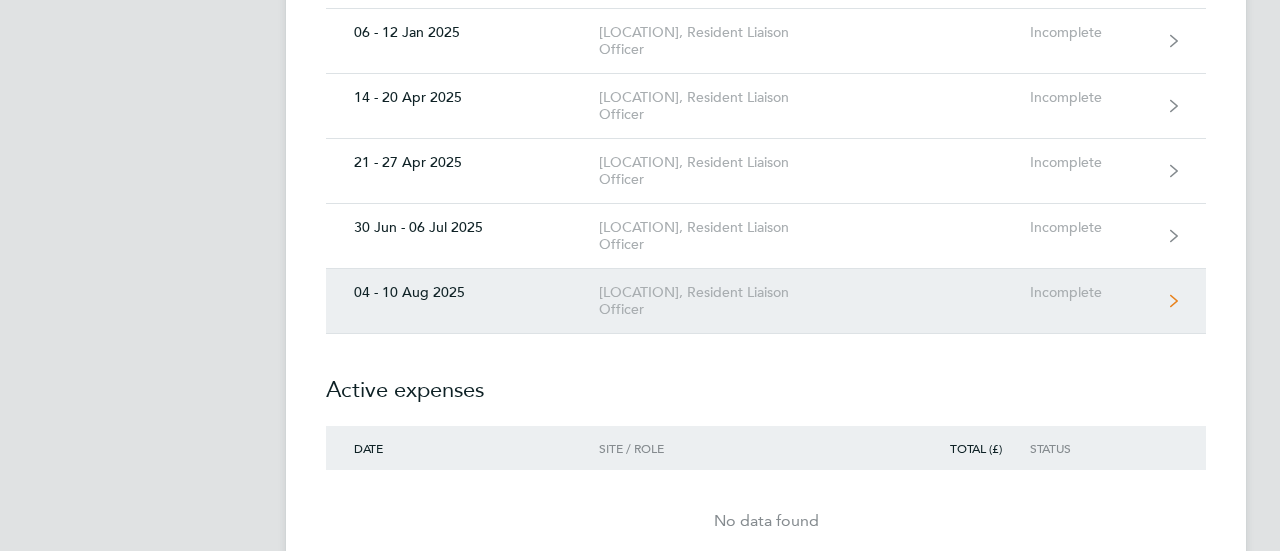 click on "04 - 10 Aug 2025" 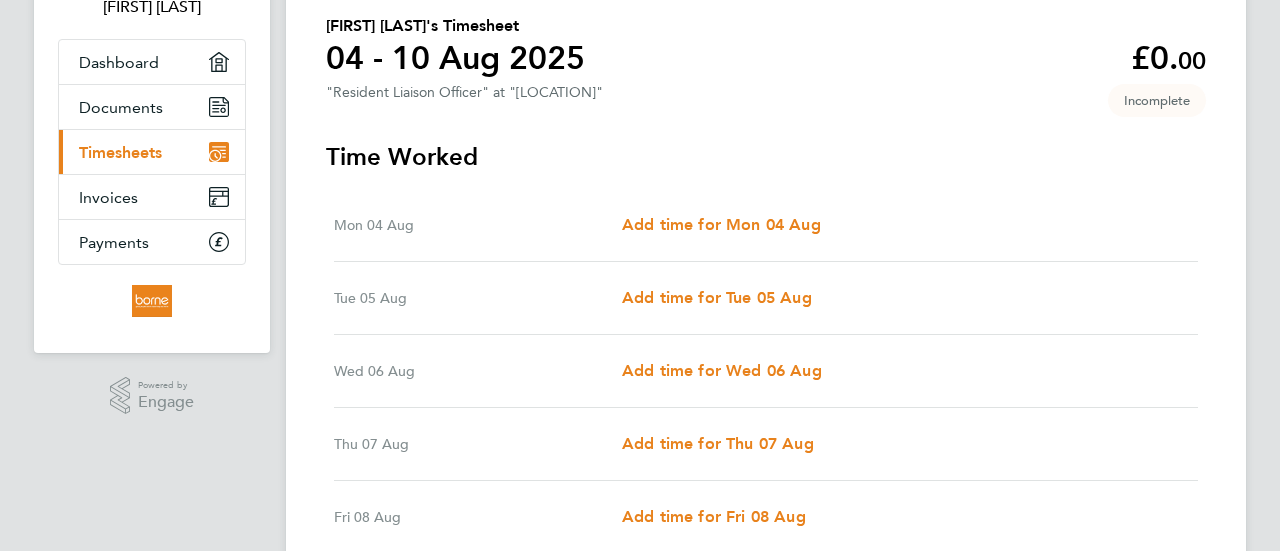 scroll, scrollTop: 200, scrollLeft: 0, axis: vertical 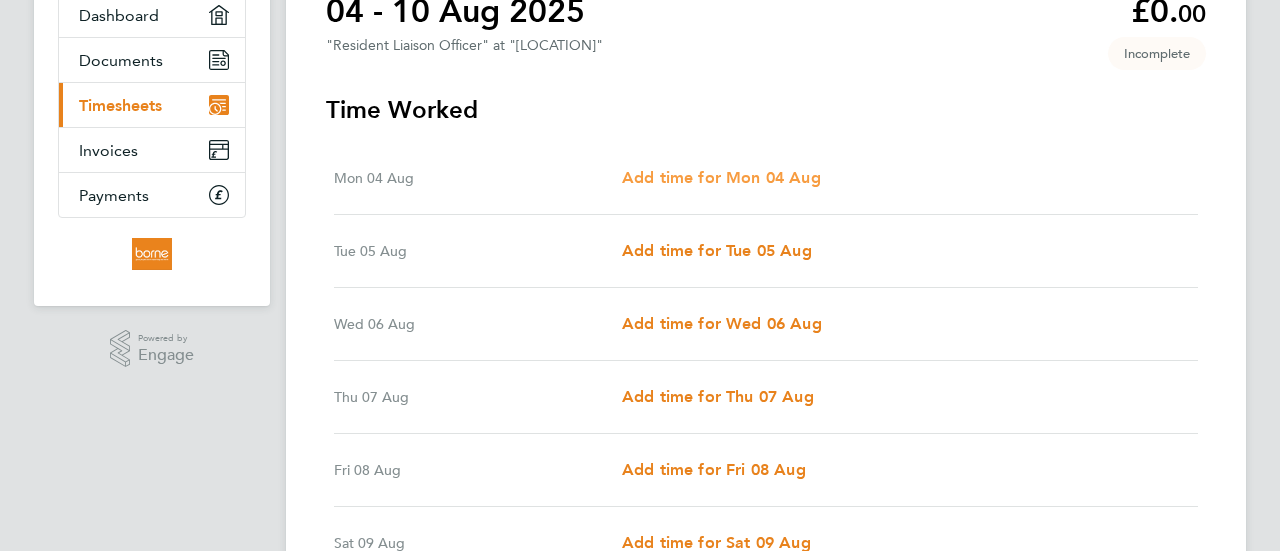 click on "Add time for Mon 04 Aug" at bounding box center (721, 177) 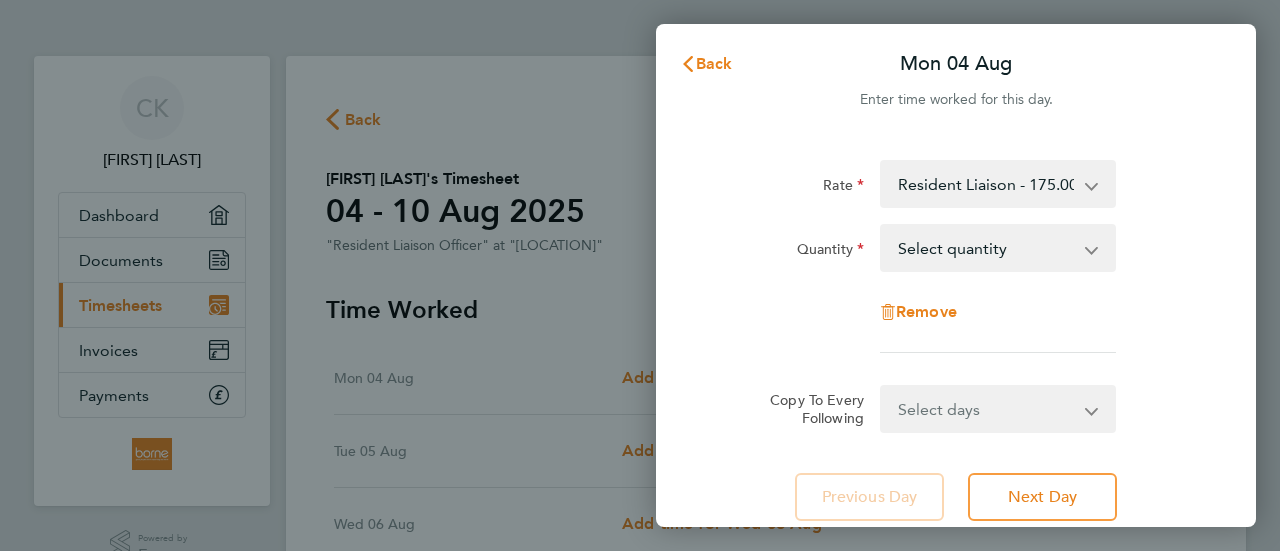 click 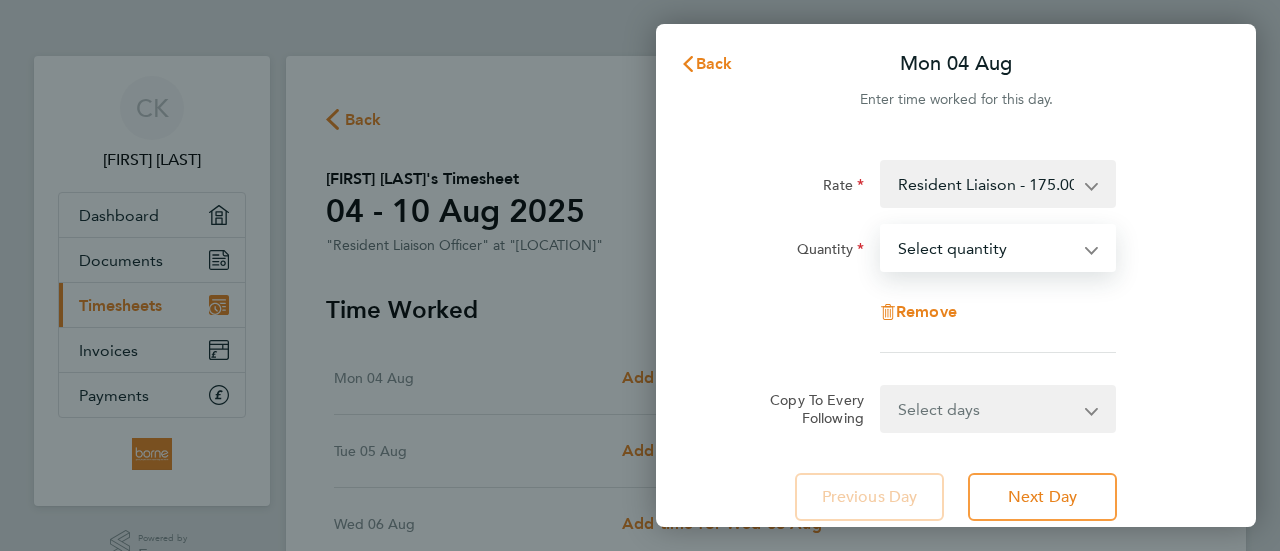 click on "Select quantity   0.5   1" at bounding box center [986, 248] 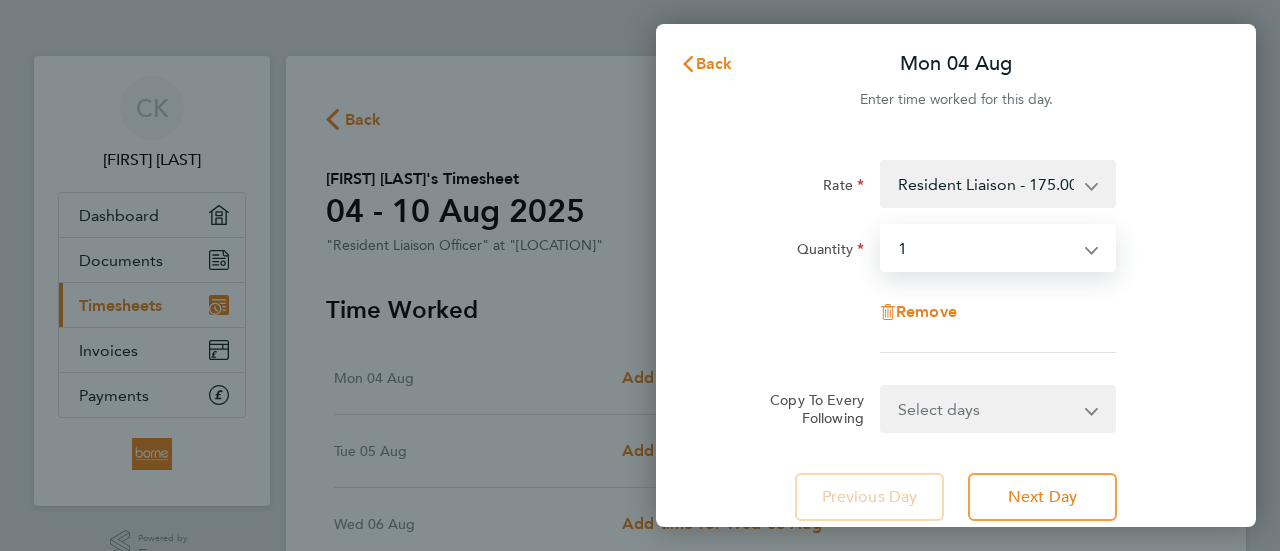 click on "Select quantity   0.5   1" at bounding box center (986, 248) 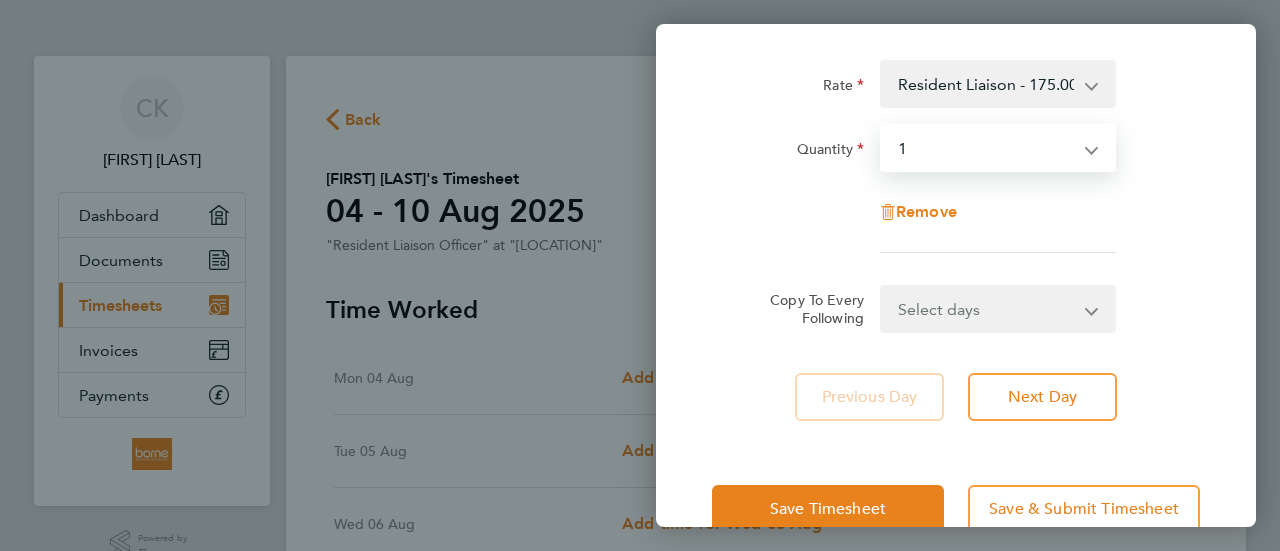 scroll, scrollTop: 145, scrollLeft: 0, axis: vertical 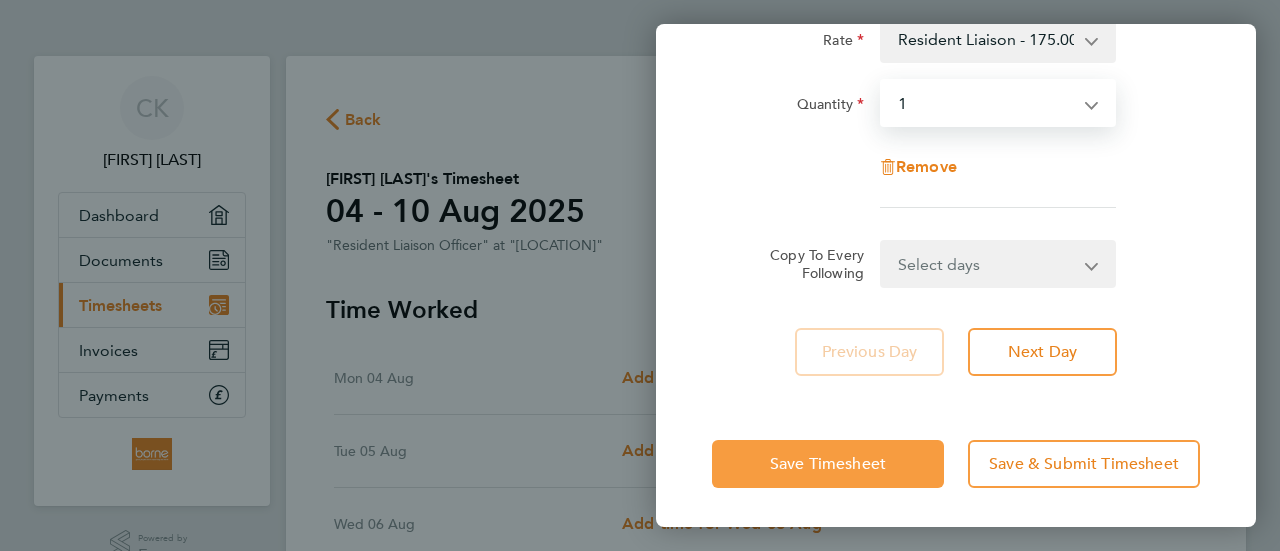 click on "Save Timesheet" 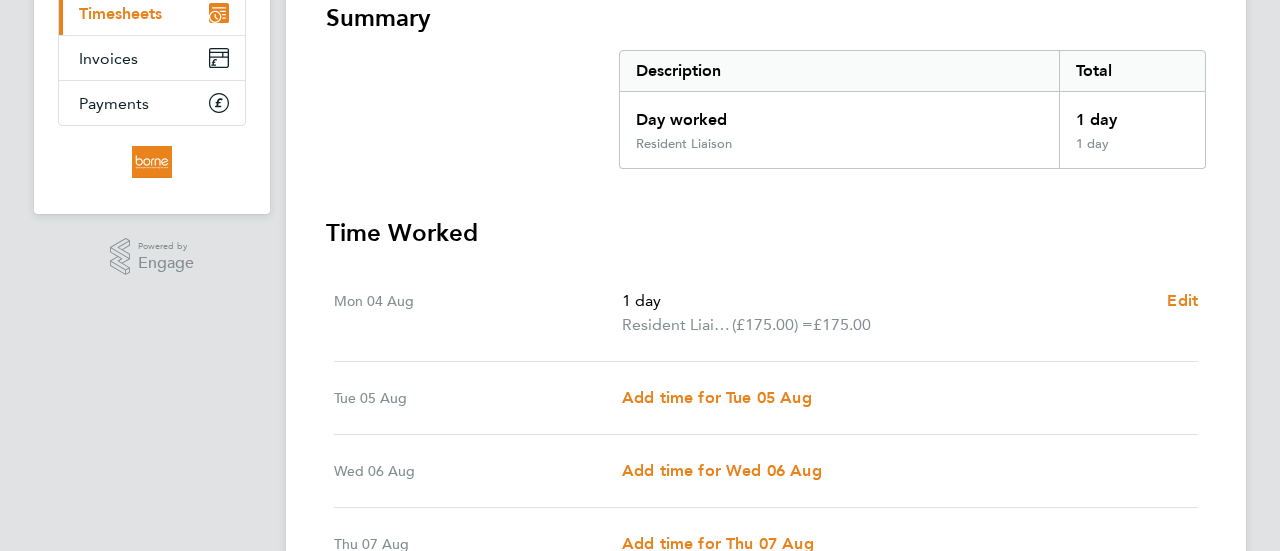 scroll, scrollTop: 300, scrollLeft: 0, axis: vertical 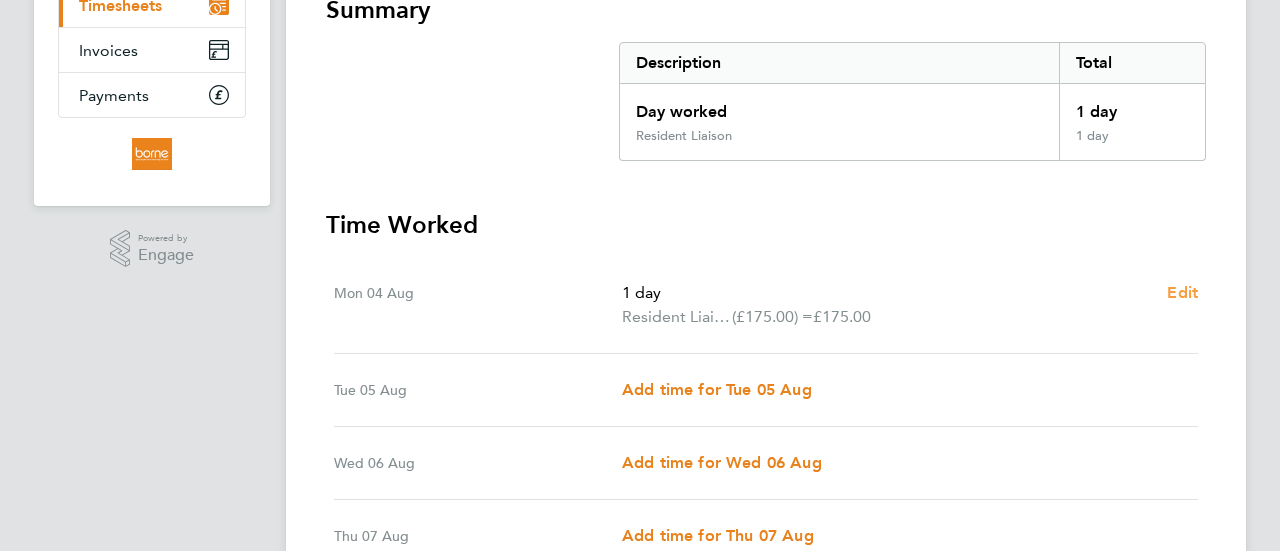 click on "Edit" at bounding box center (1182, 292) 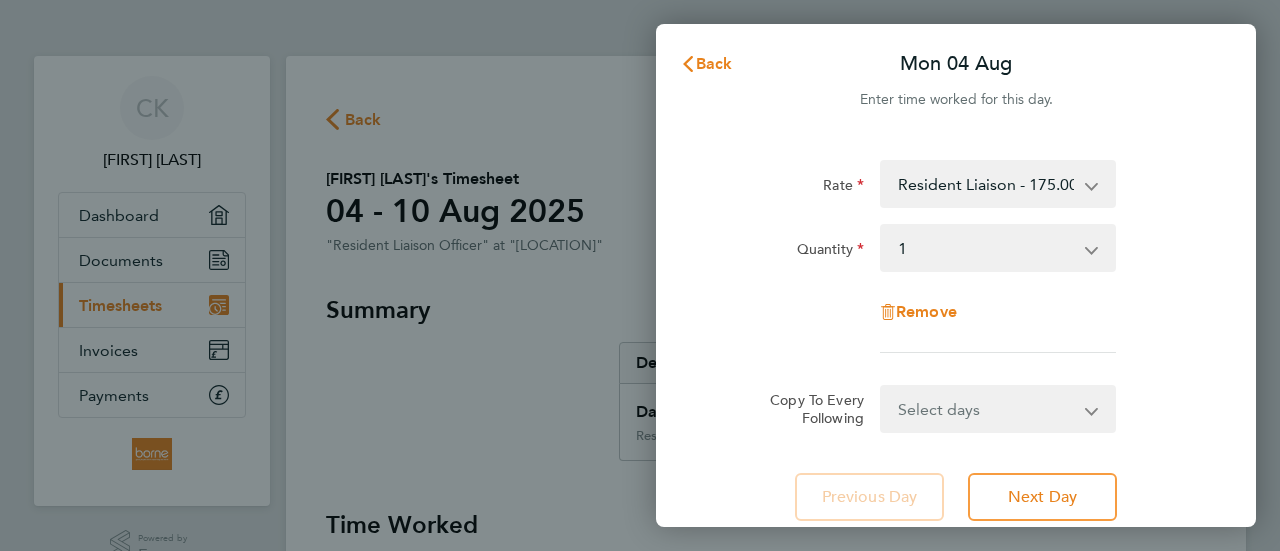 scroll, scrollTop: 0, scrollLeft: 0, axis: both 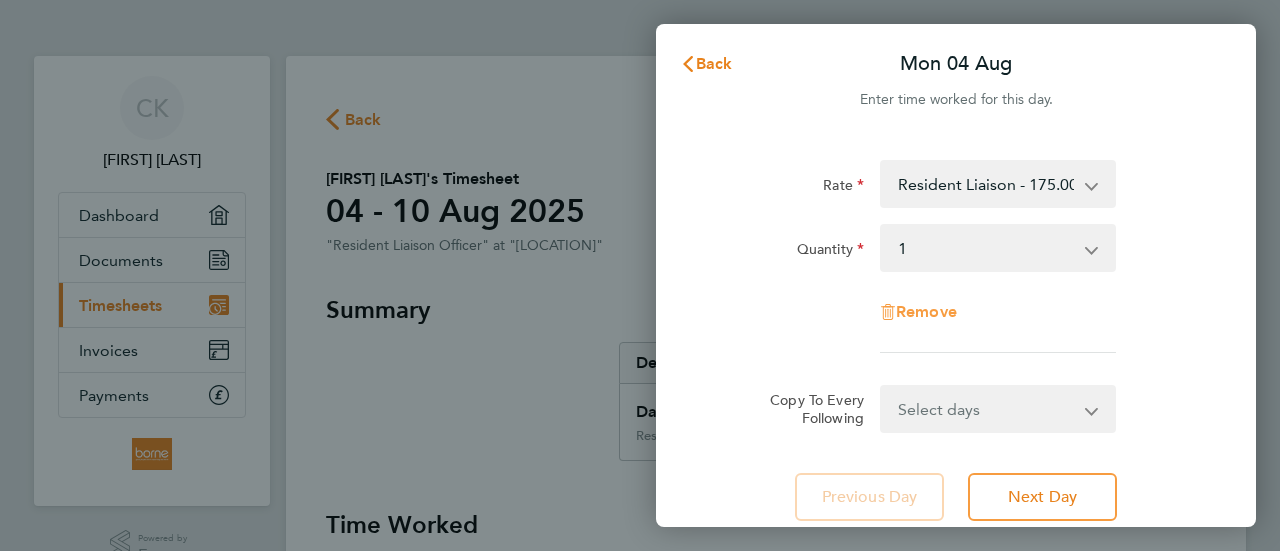 click 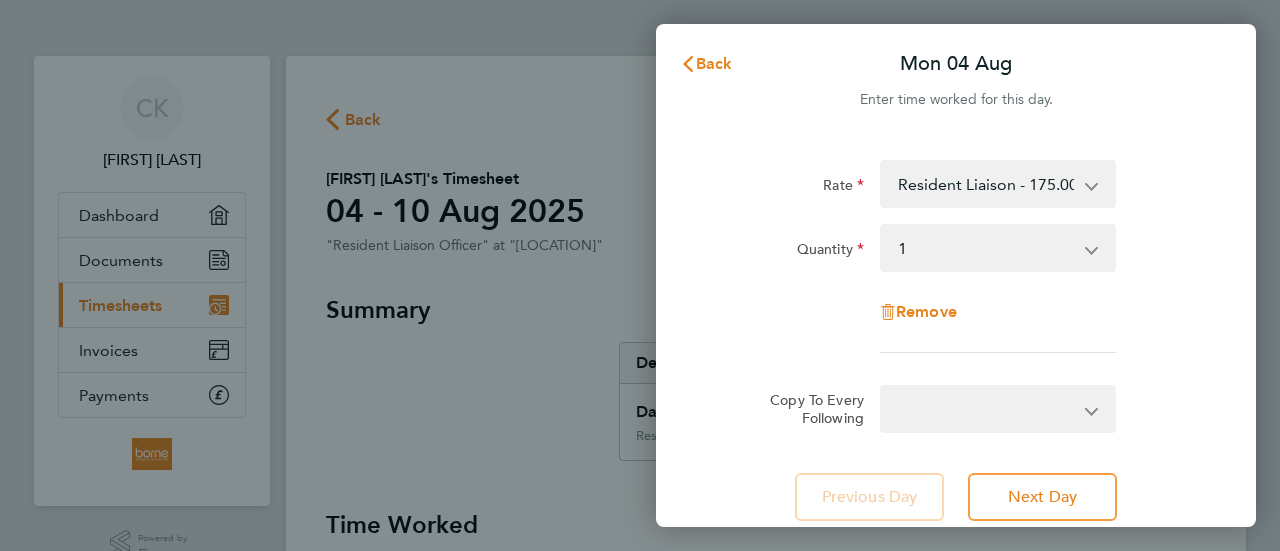 select on "null" 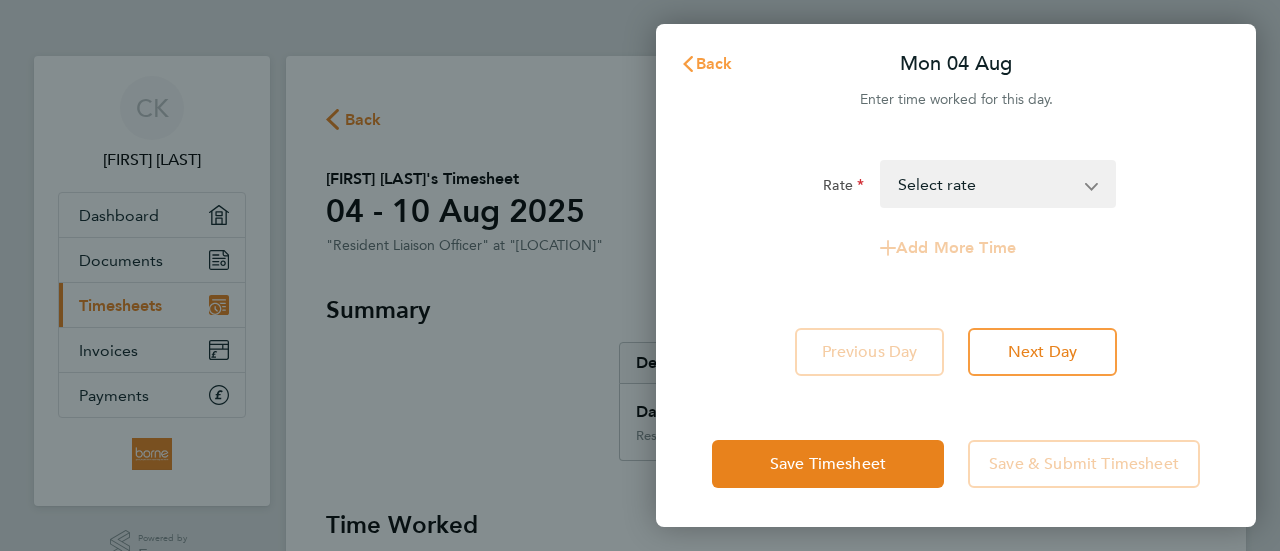 click on "Back" 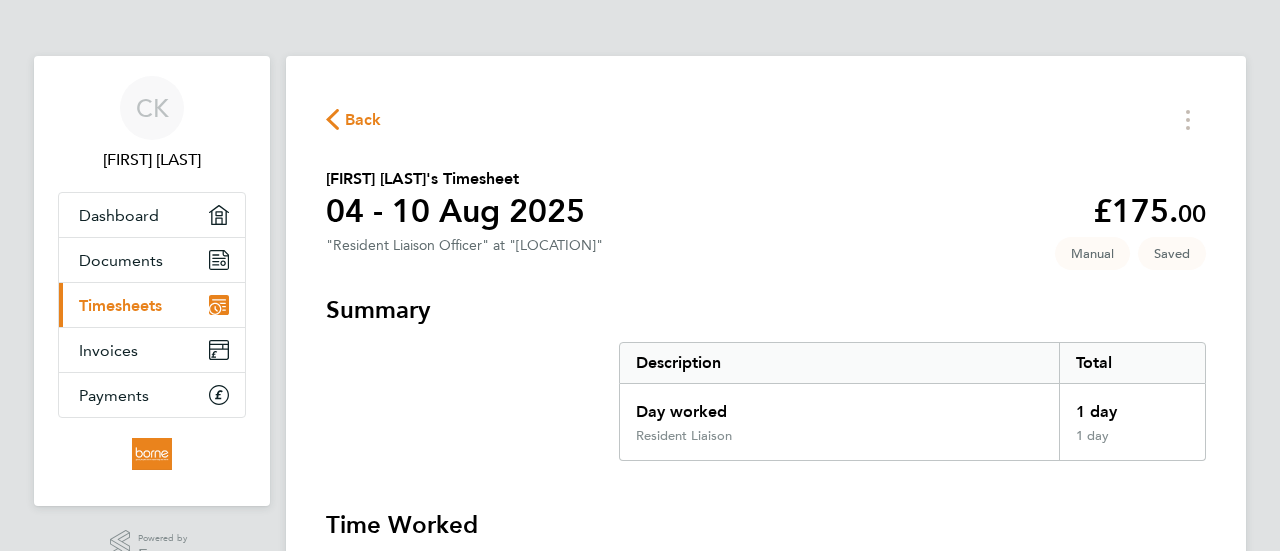 click on "Back" 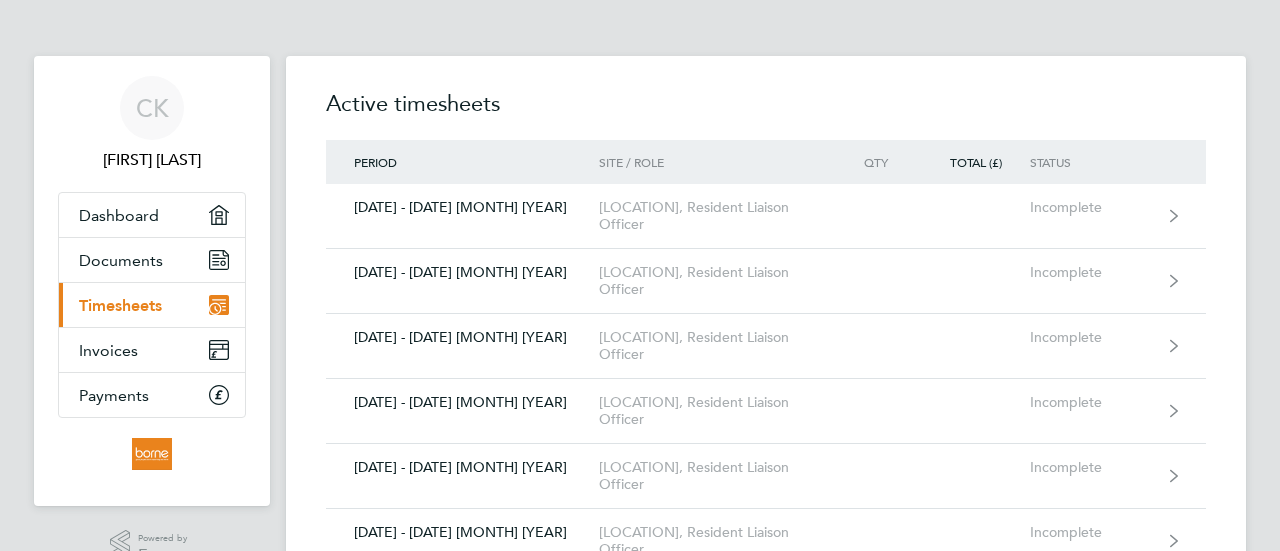 click on "Timesheets" at bounding box center [120, 305] 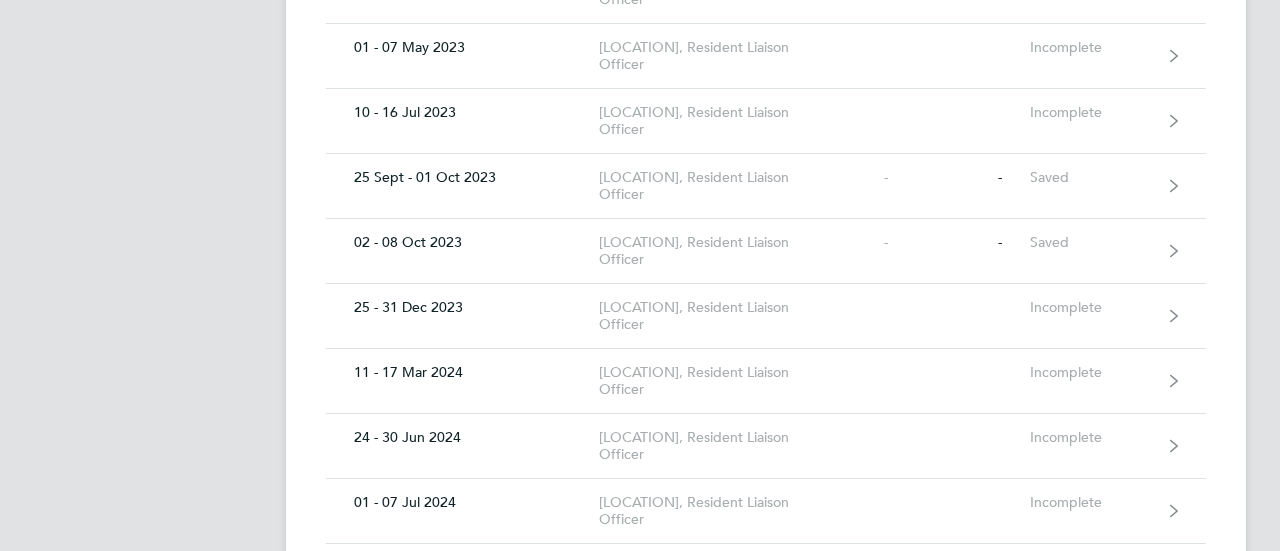 scroll, scrollTop: 1800, scrollLeft: 0, axis: vertical 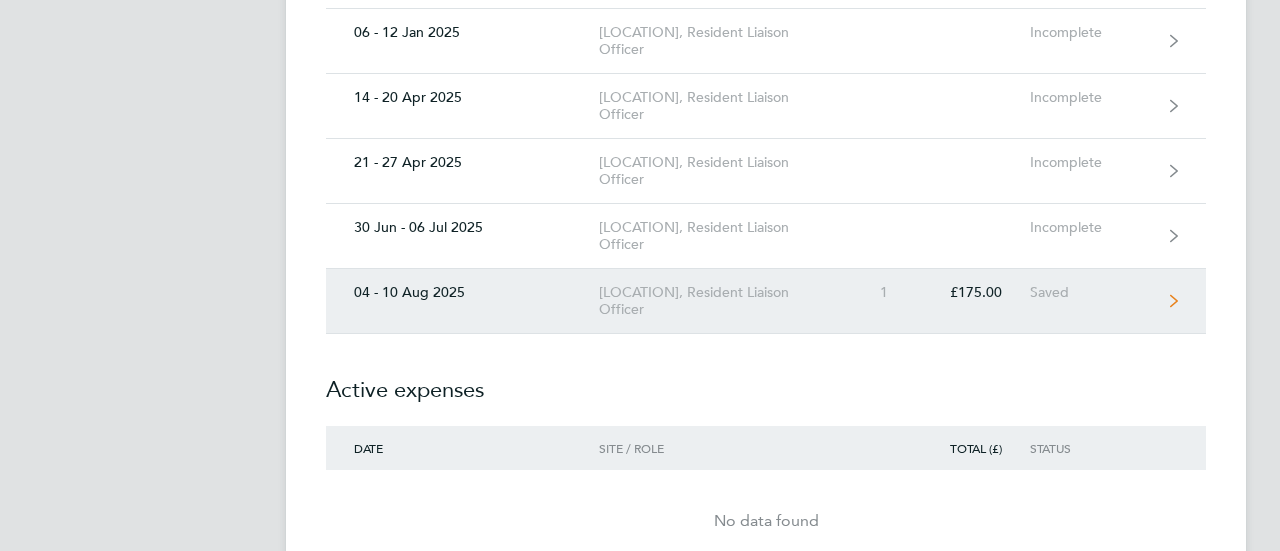 click on "[LOCATION], Resident Liaison Officer" 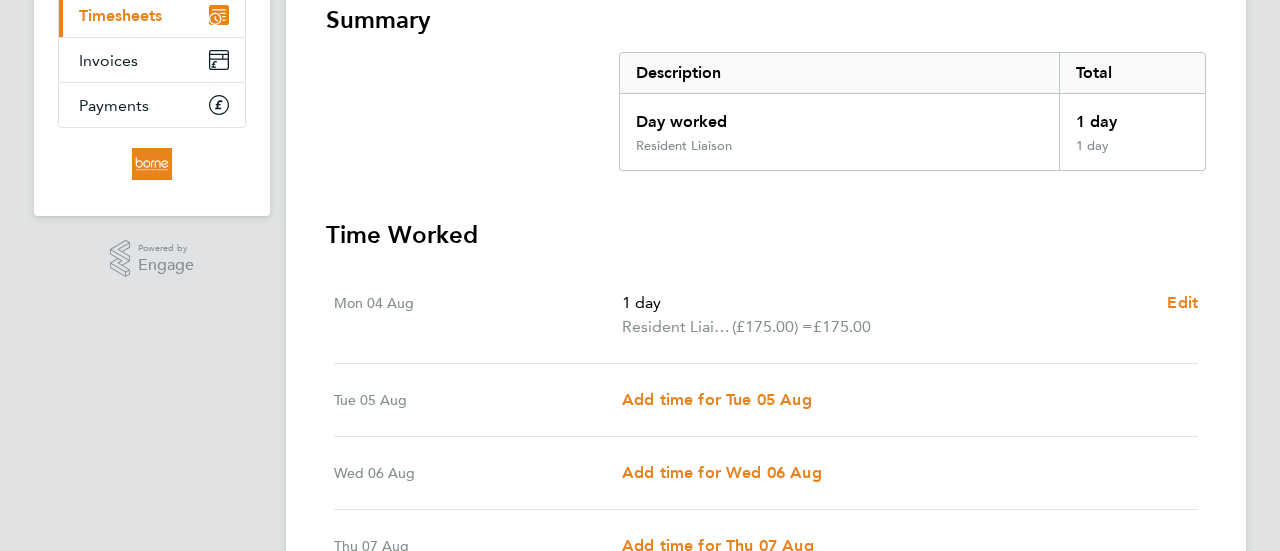 scroll, scrollTop: 300, scrollLeft: 0, axis: vertical 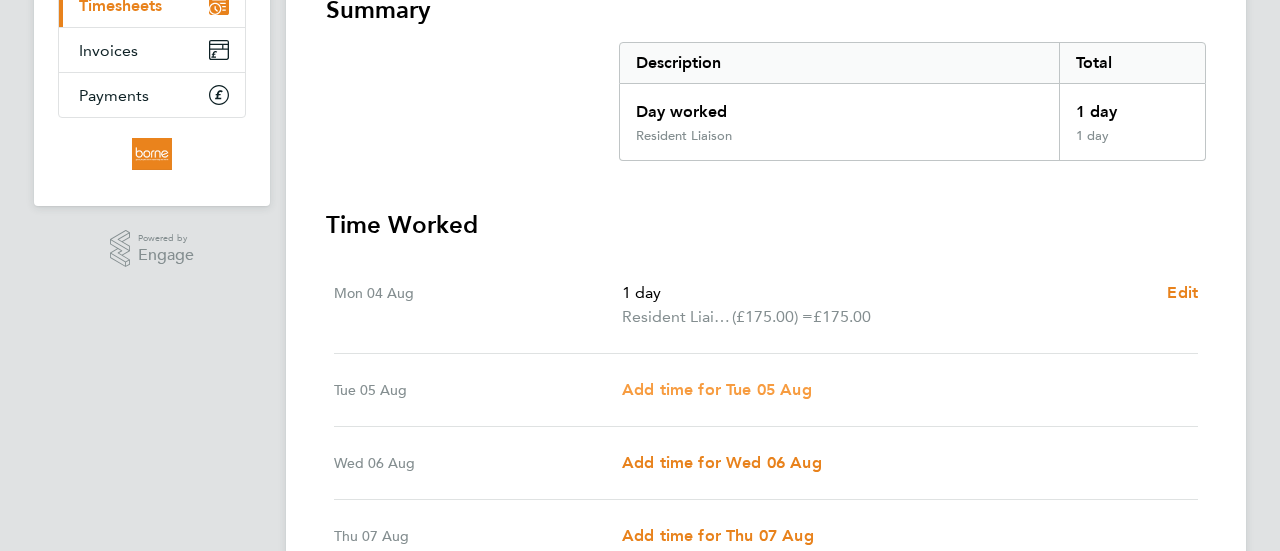 click on "Add time for Tue 05 Aug" at bounding box center (717, 389) 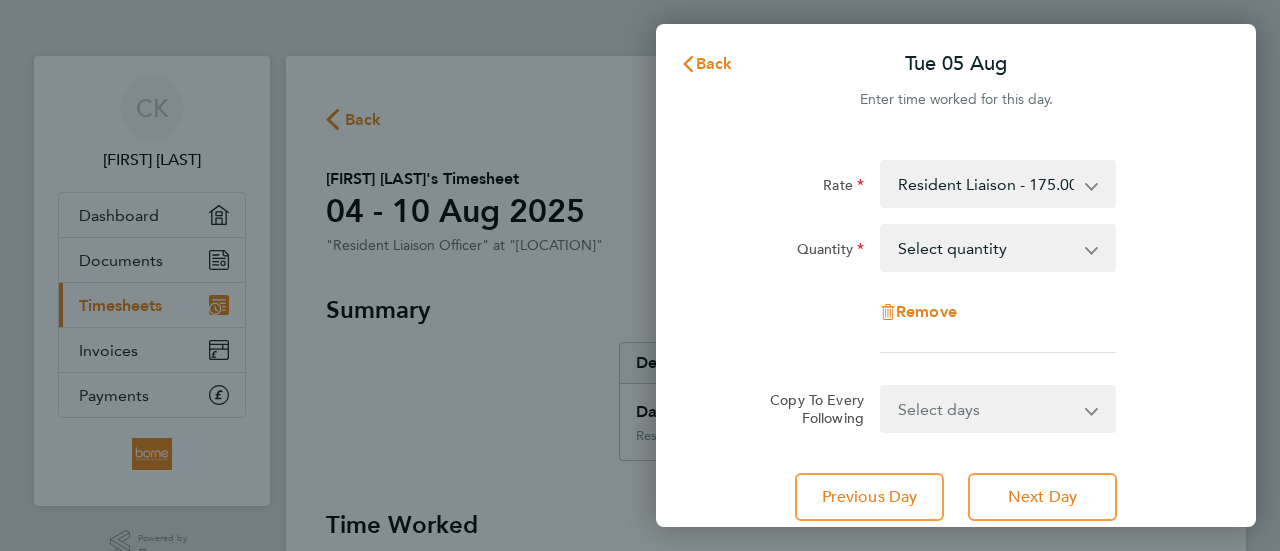 scroll, scrollTop: 0, scrollLeft: 0, axis: both 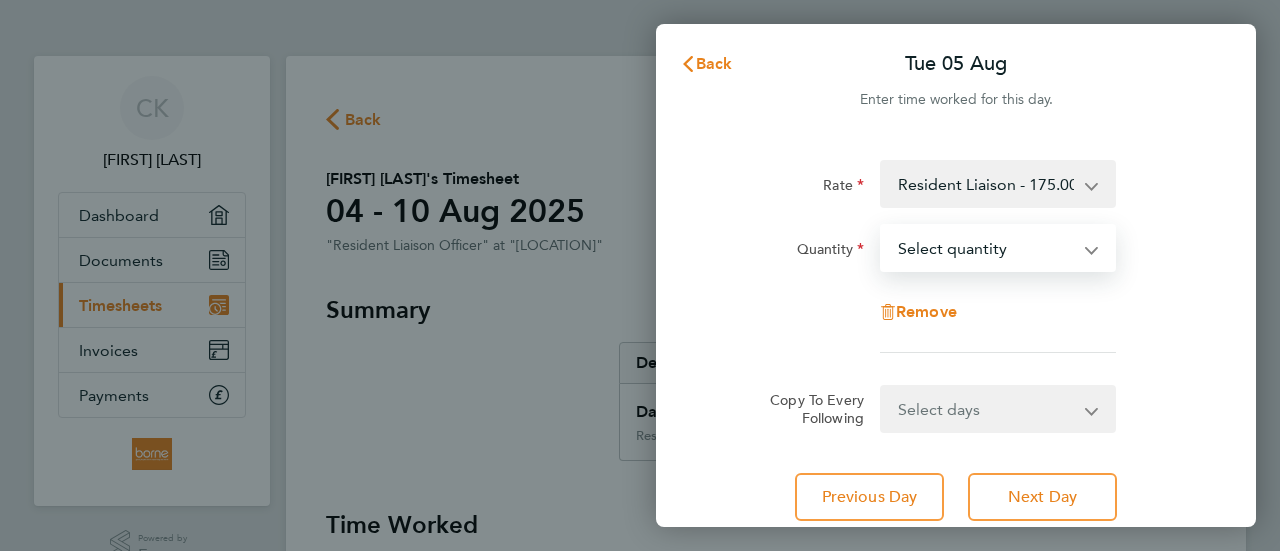 select on "1" 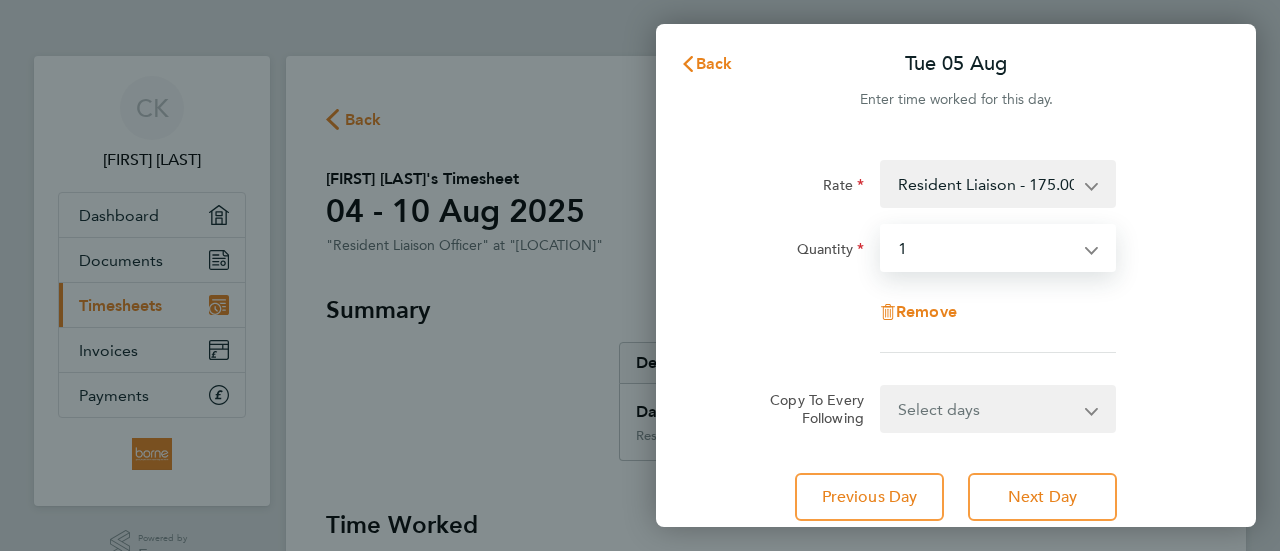 click on "Select quantity   0.5   1" at bounding box center [986, 248] 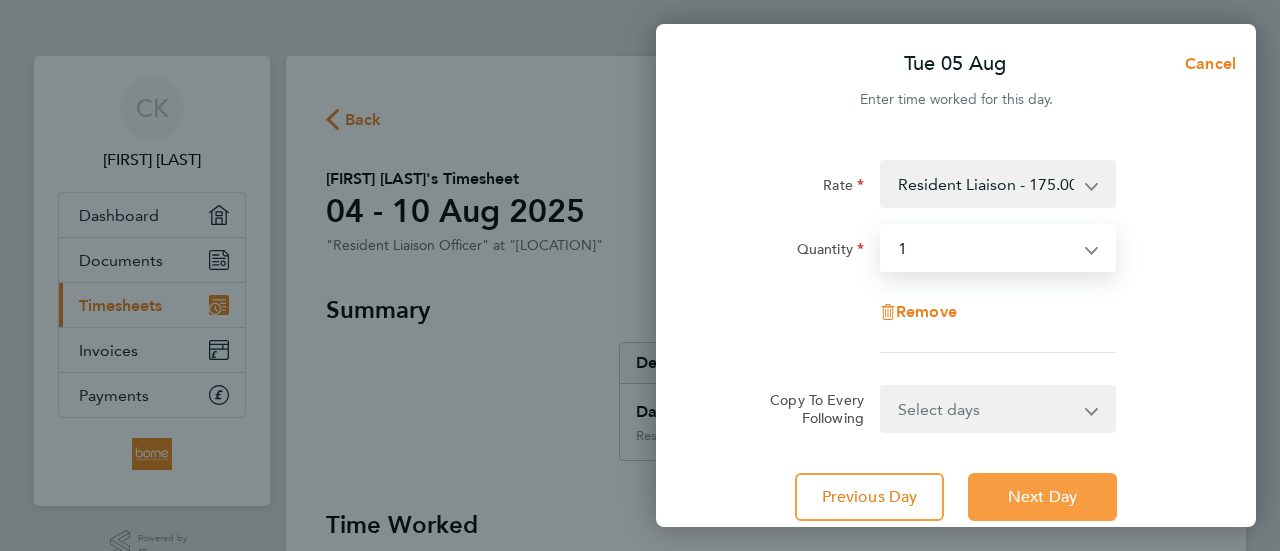 click on "Next Day" 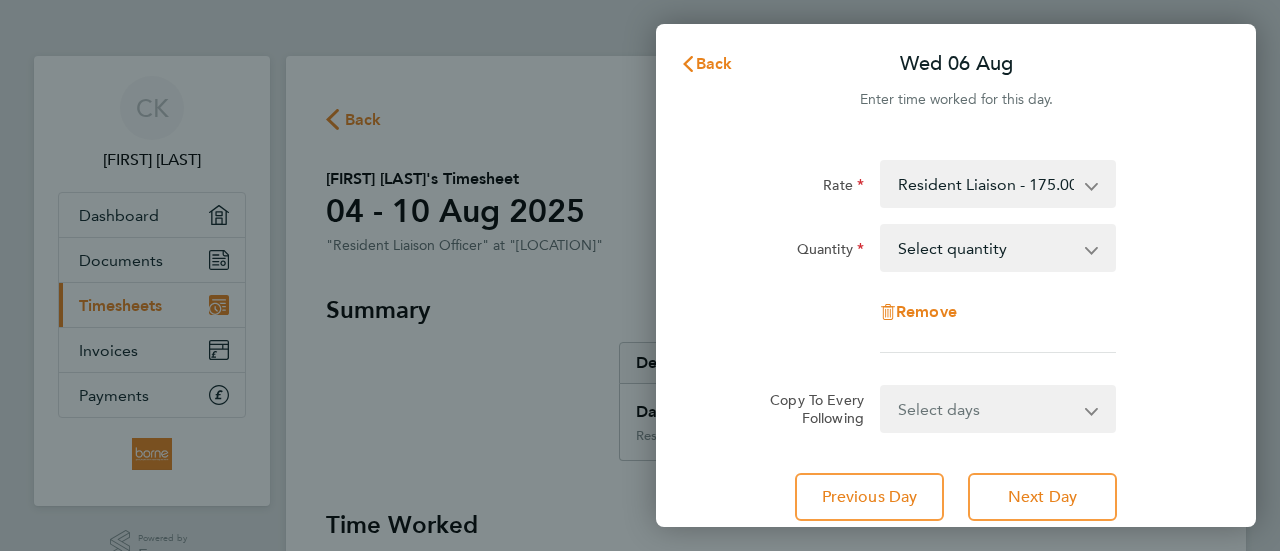 click on "Select quantity   0.5   1" at bounding box center [986, 248] 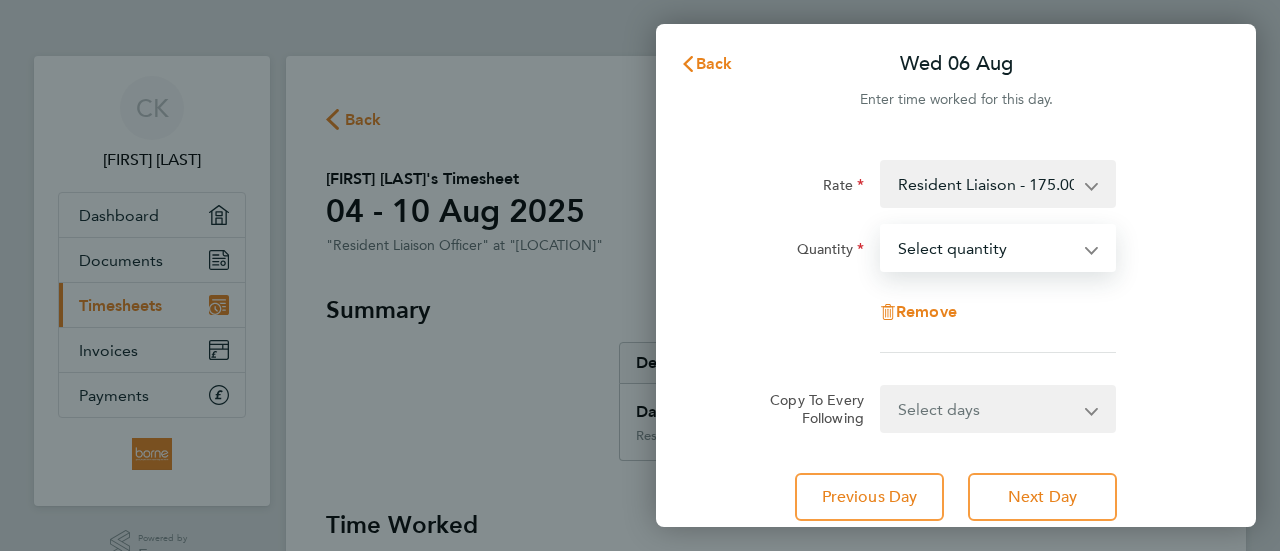 select on "1" 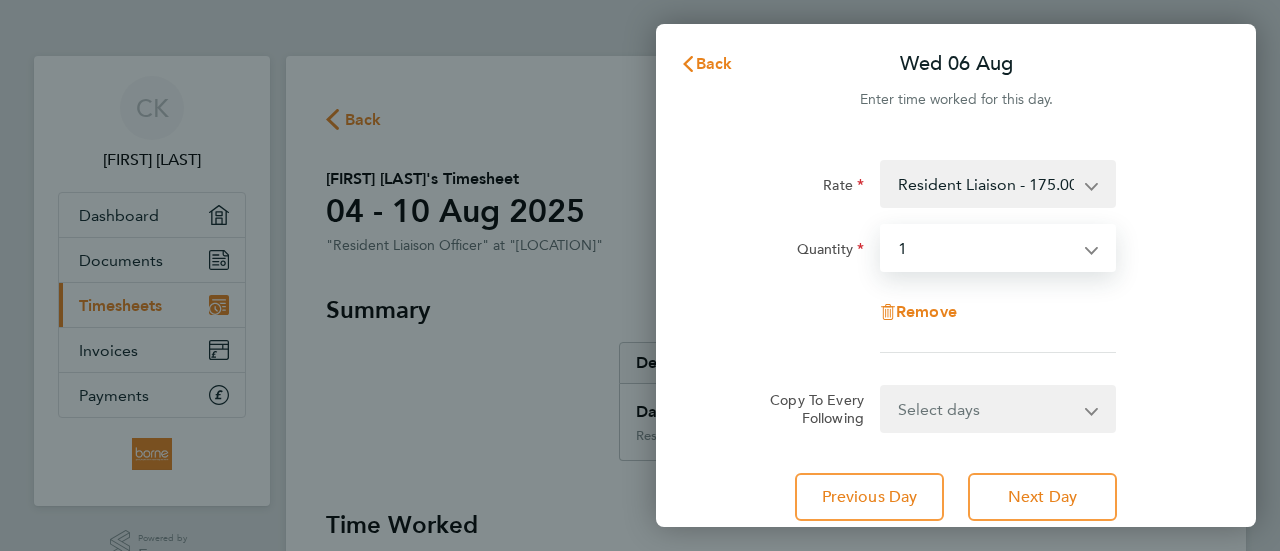 click on "Select quantity   0.5   1" at bounding box center [986, 248] 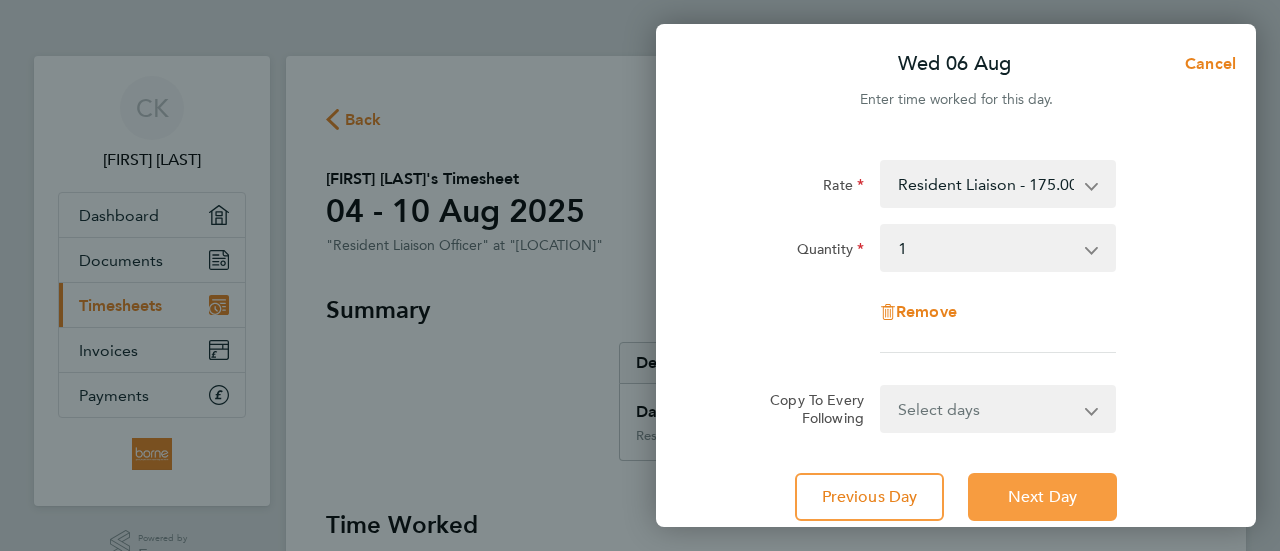 click on "Next Day" 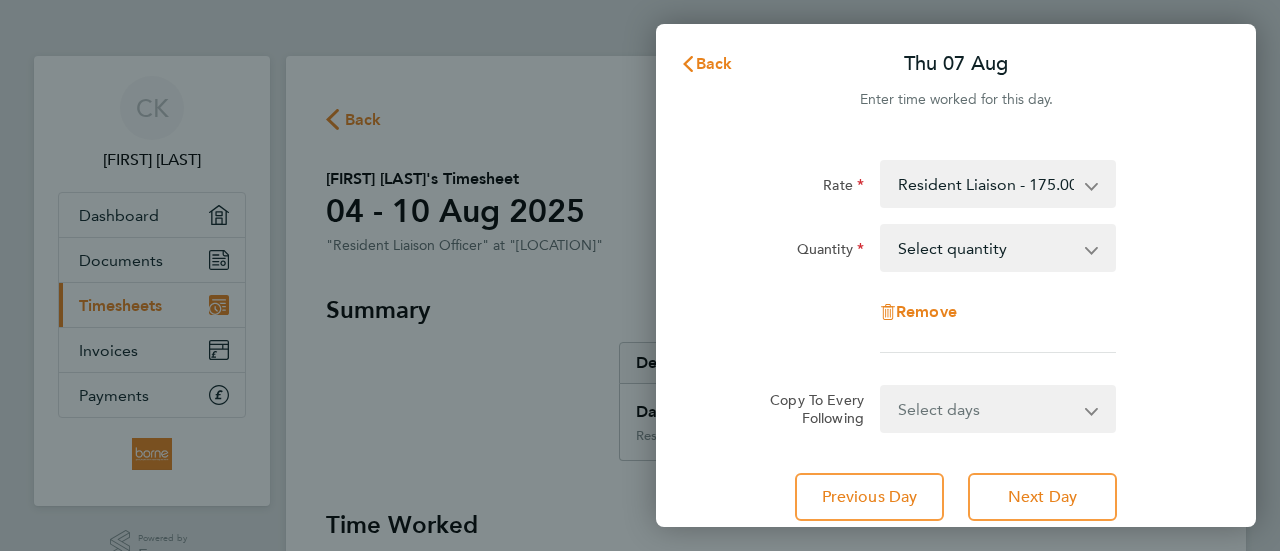 click 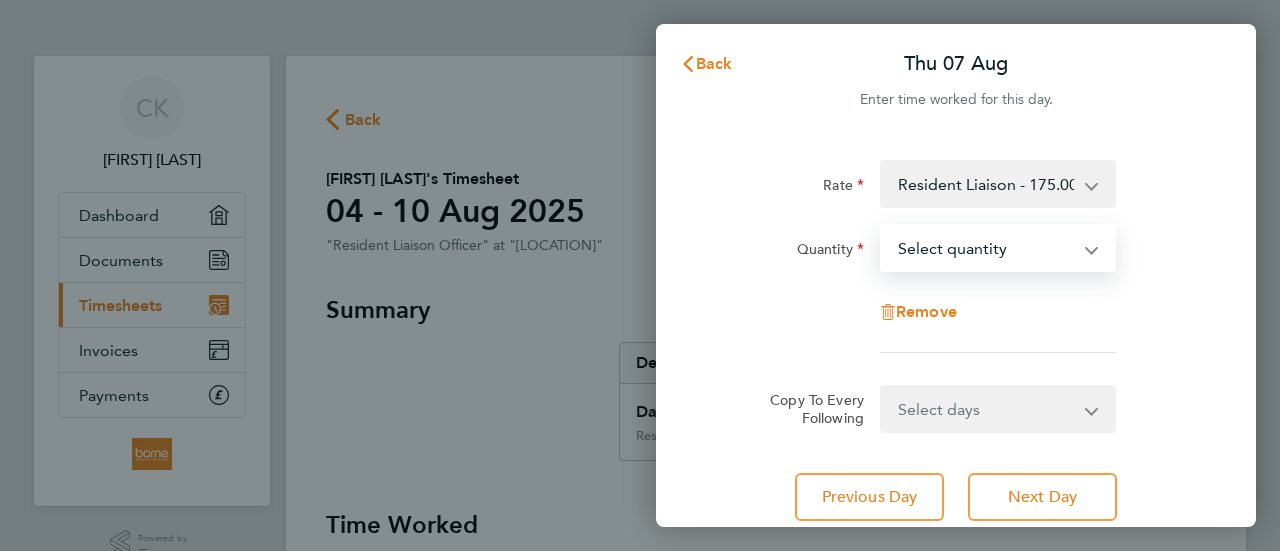 select on "1" 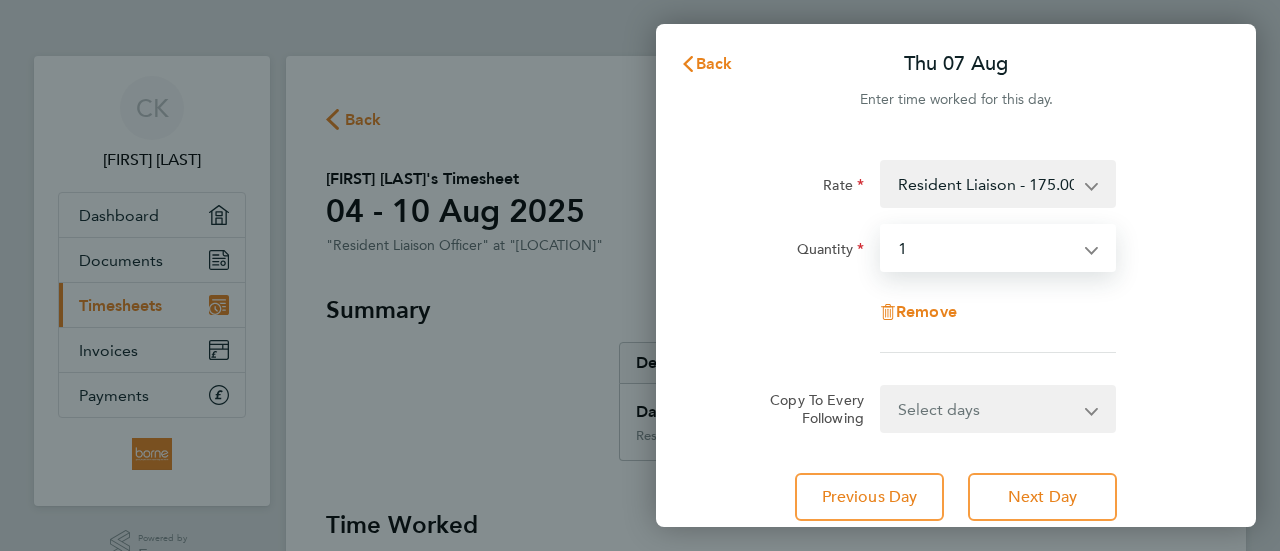 click on "Select quantity   0.5   1" at bounding box center [986, 248] 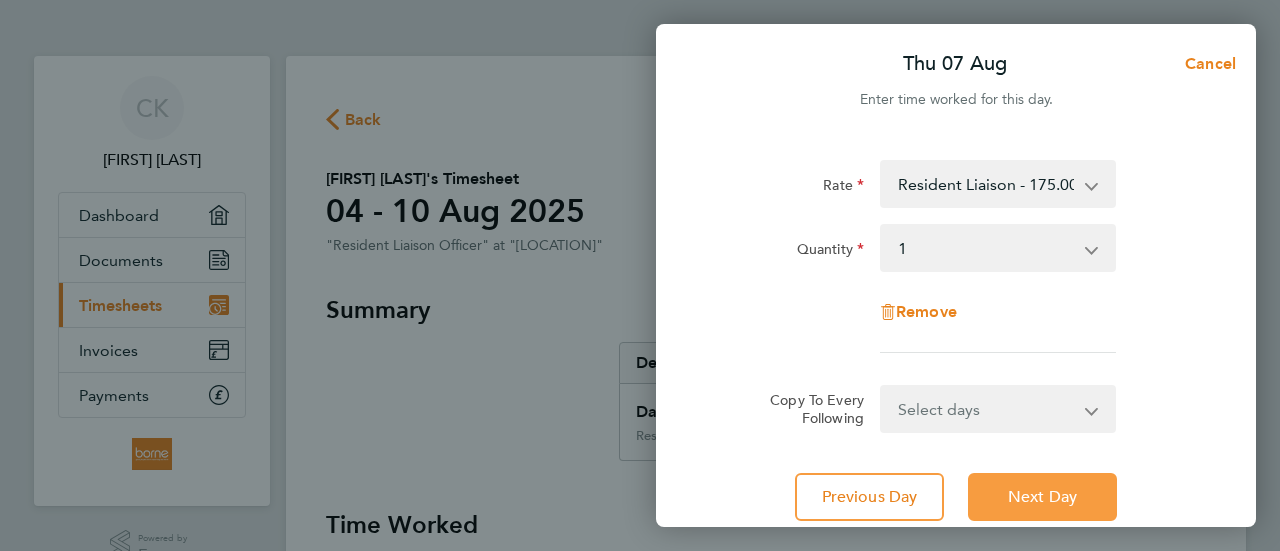 click on "Next Day" 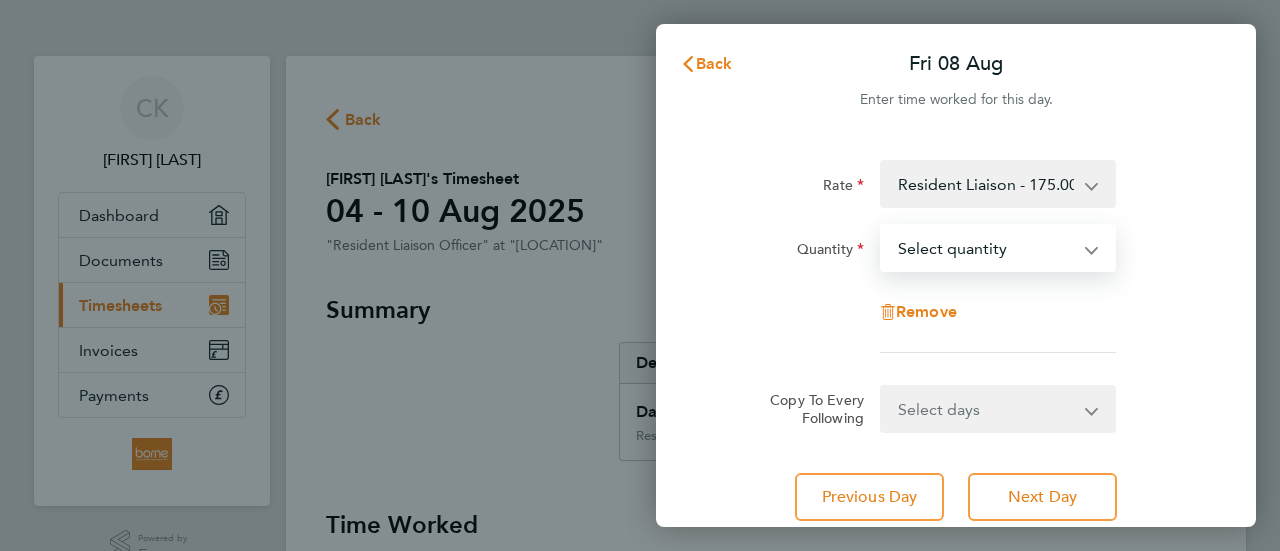 click on "Select quantity   0.5   1" at bounding box center [986, 248] 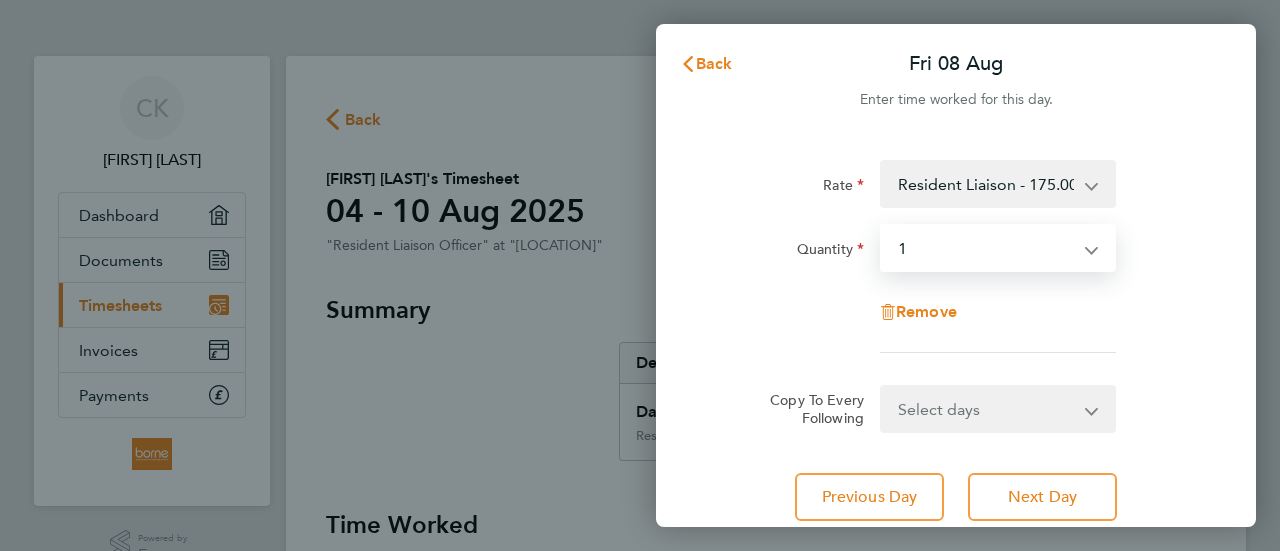 click on "Select quantity   0.5   1" at bounding box center [986, 248] 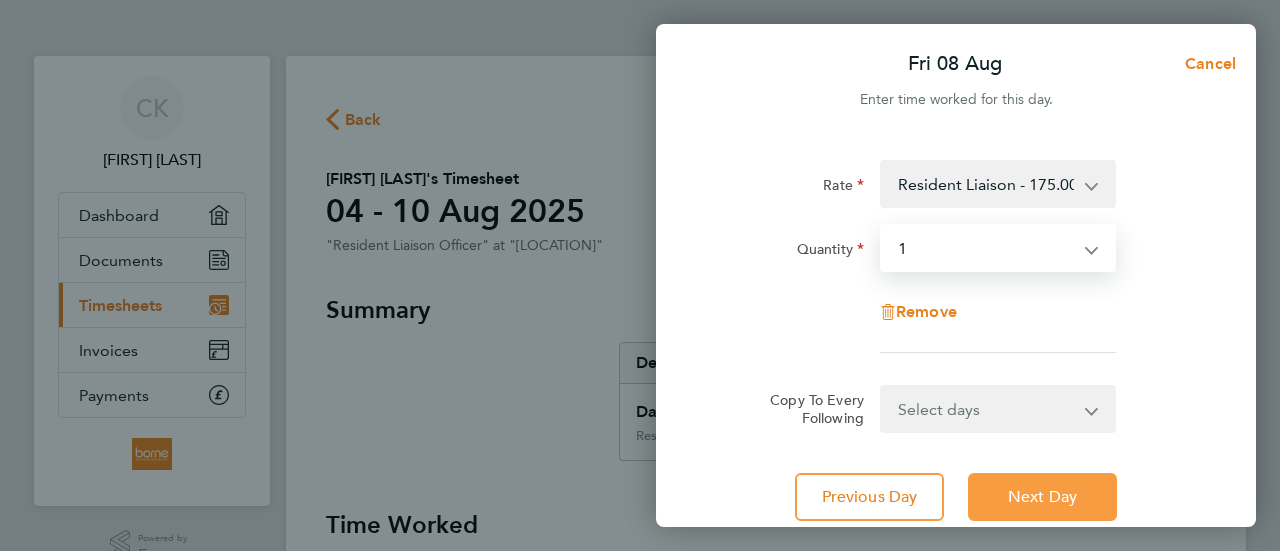 click on "Next Day" 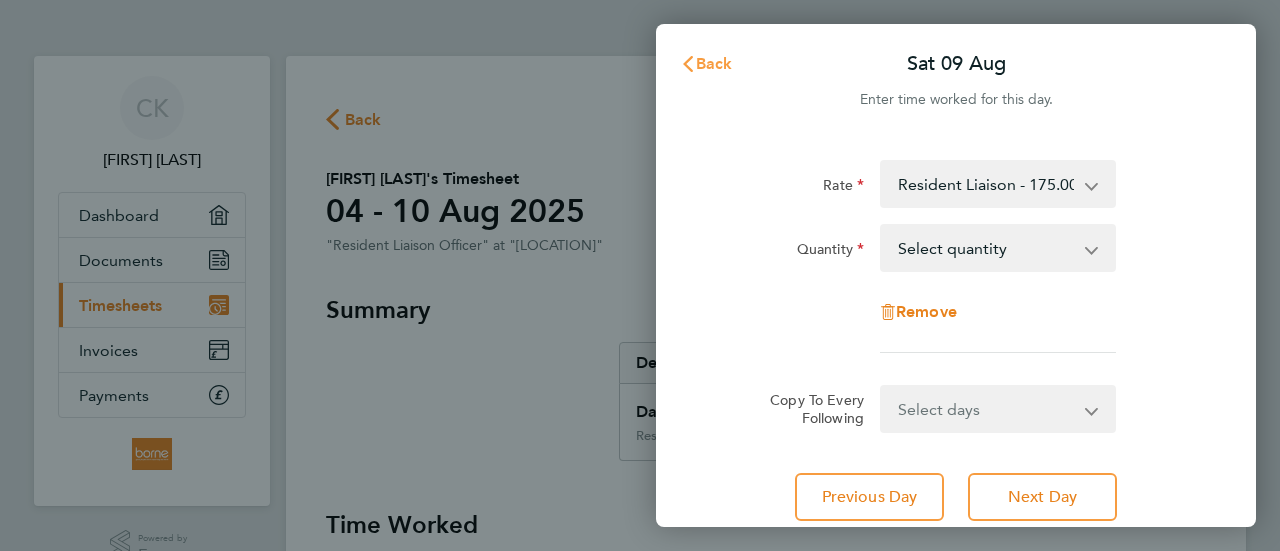click 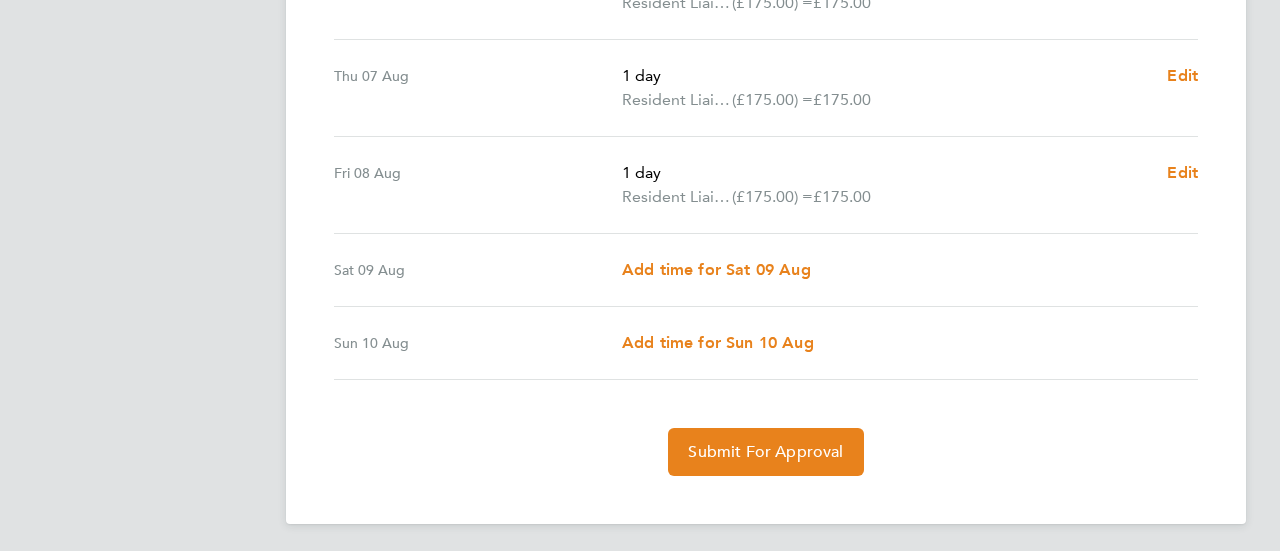 scroll, scrollTop: 810, scrollLeft: 0, axis: vertical 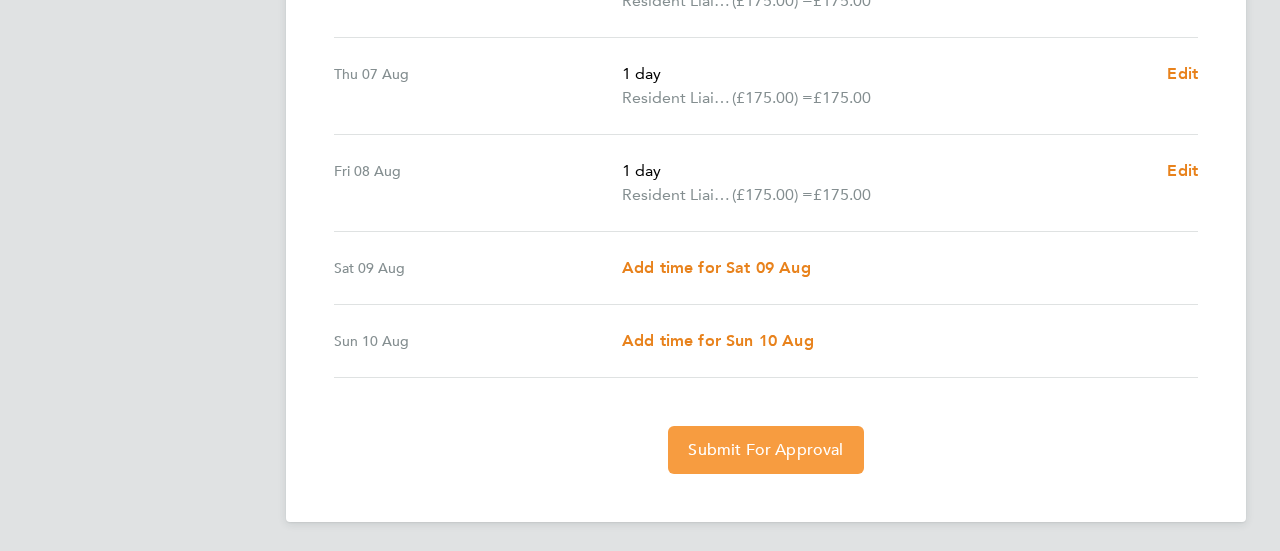 click on "Submit For Approval" 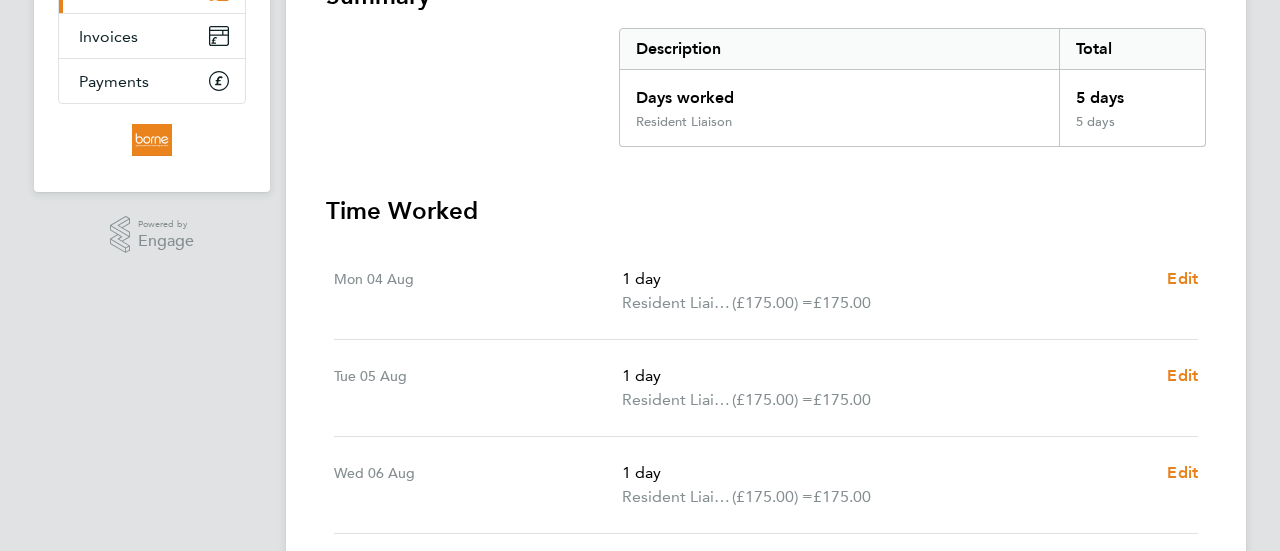 scroll, scrollTop: 114, scrollLeft: 0, axis: vertical 